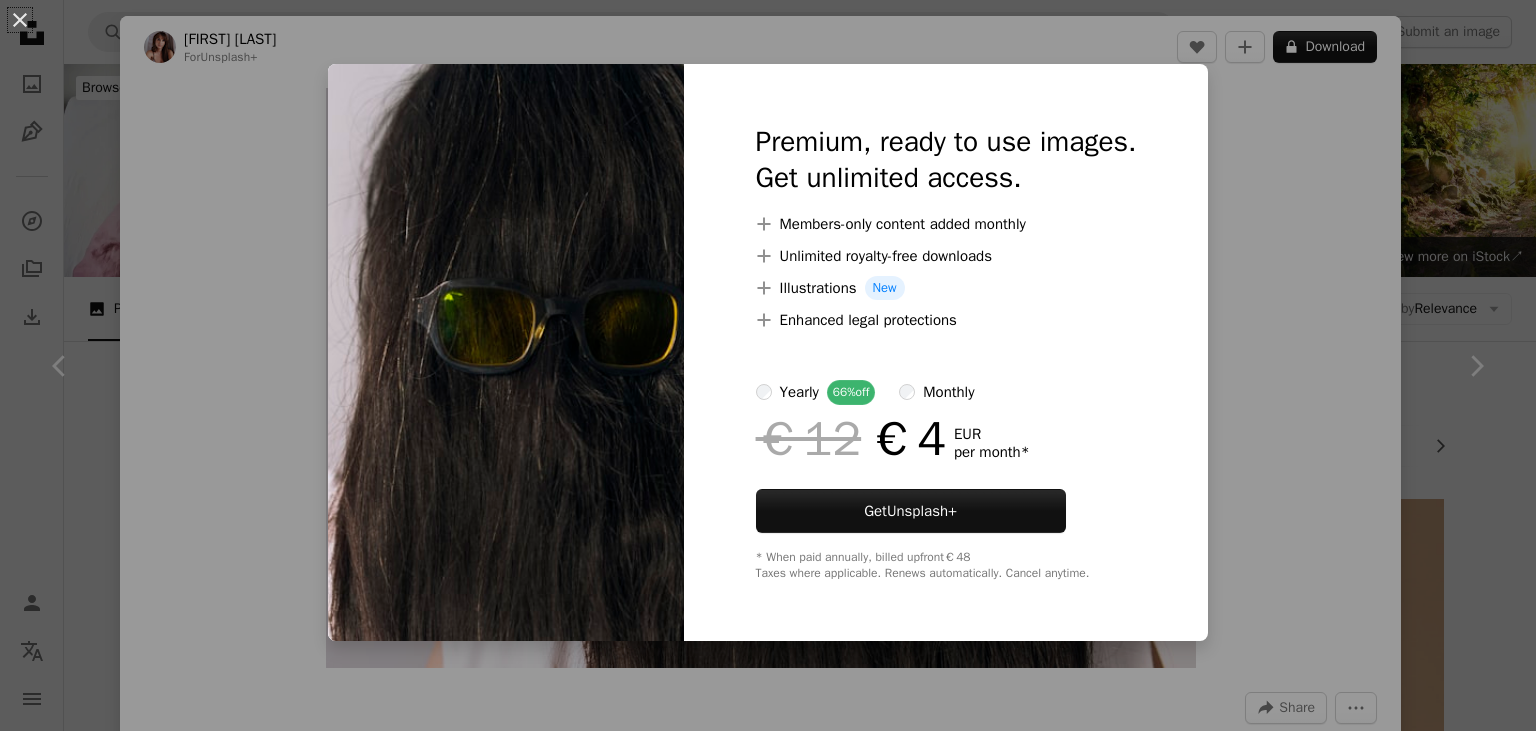 scroll, scrollTop: 693, scrollLeft: 0, axis: vertical 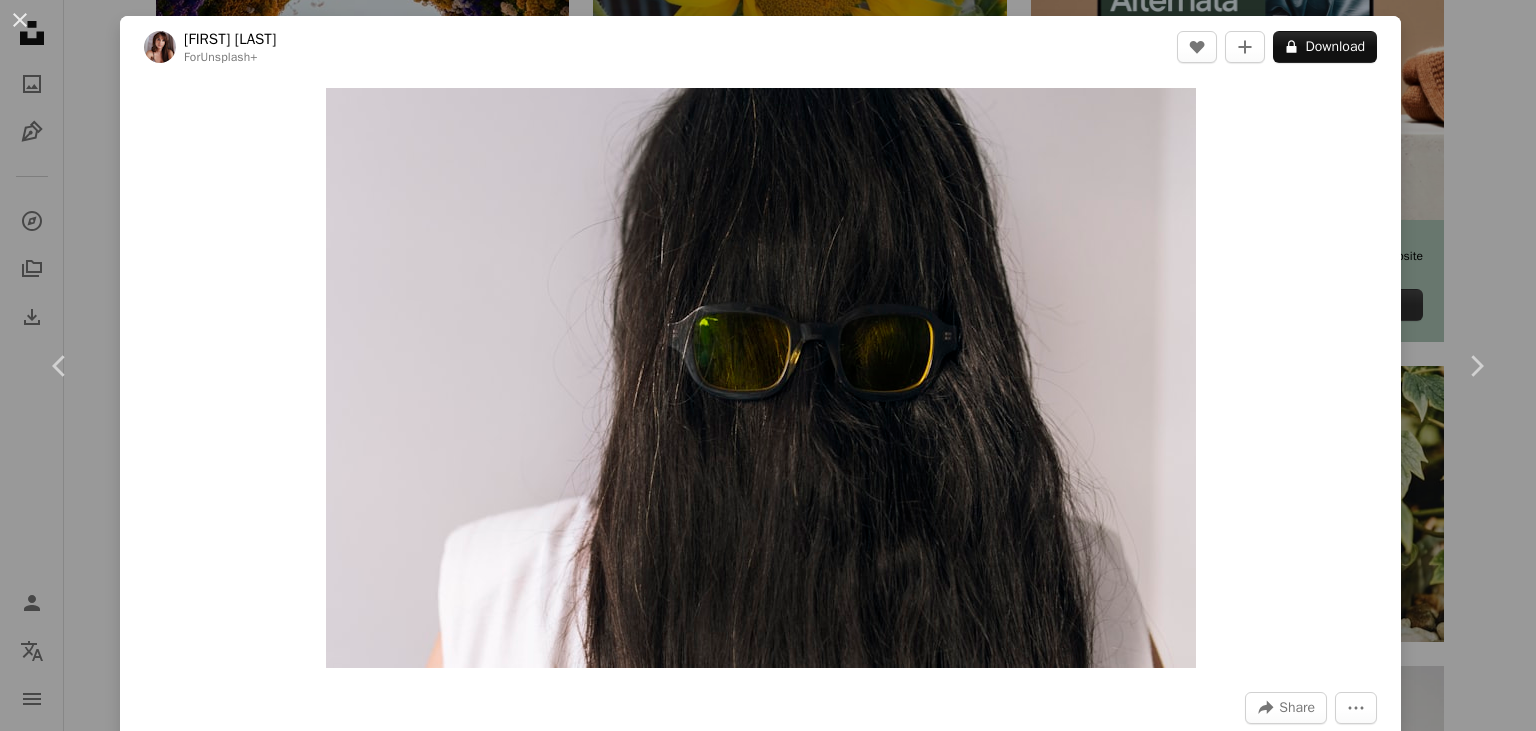 type 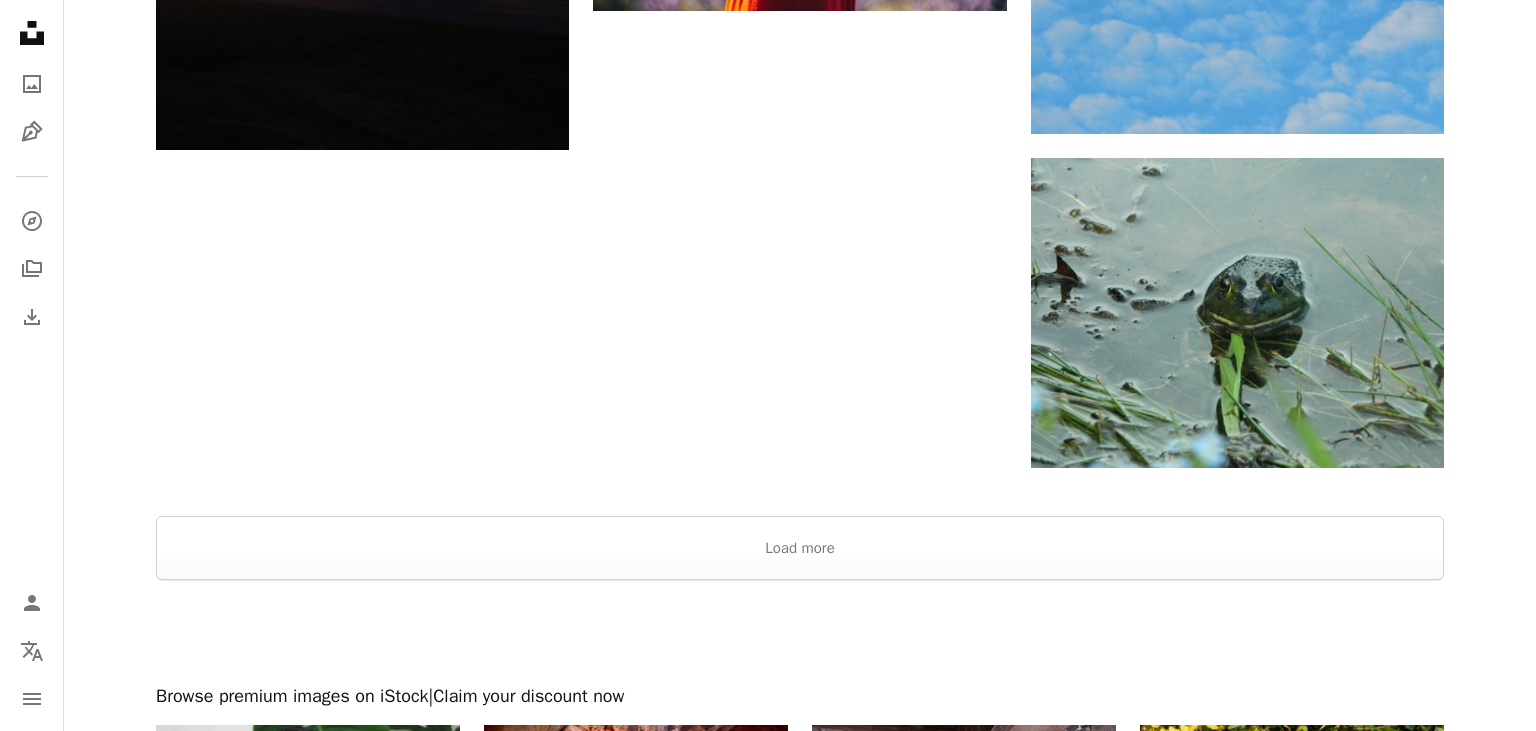 scroll, scrollTop: 3321, scrollLeft: 0, axis: vertical 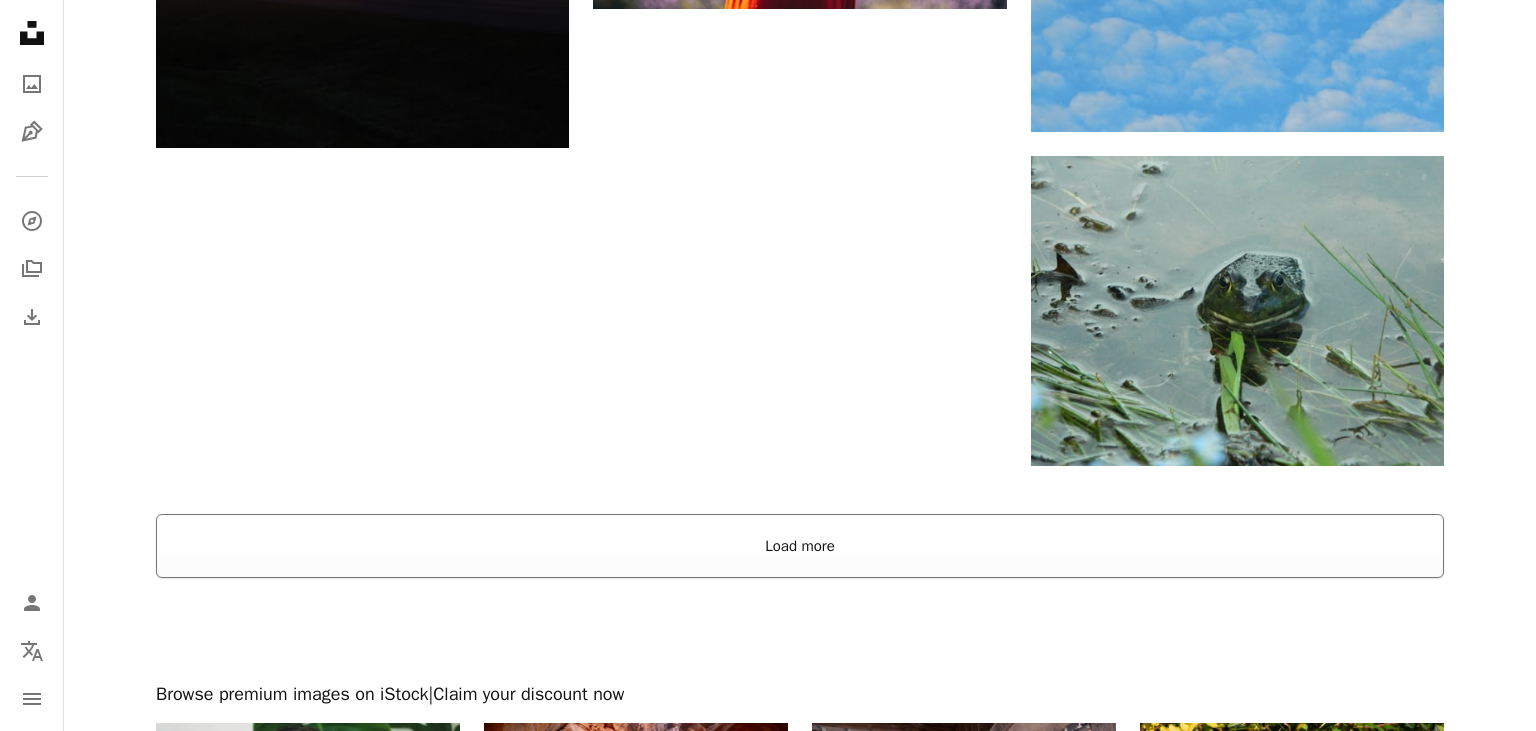 click on "Load more" at bounding box center [800, 546] 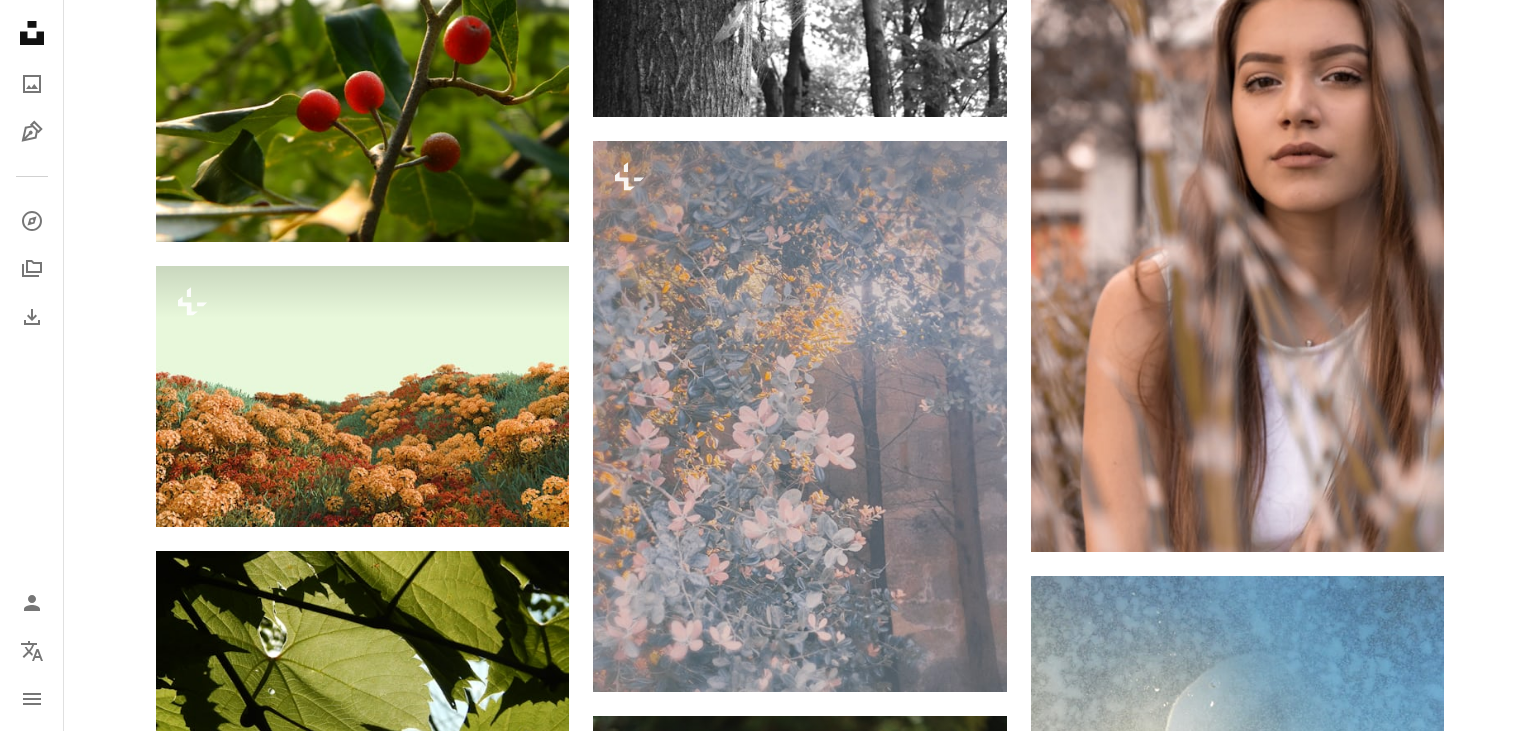 scroll, scrollTop: 9748, scrollLeft: 0, axis: vertical 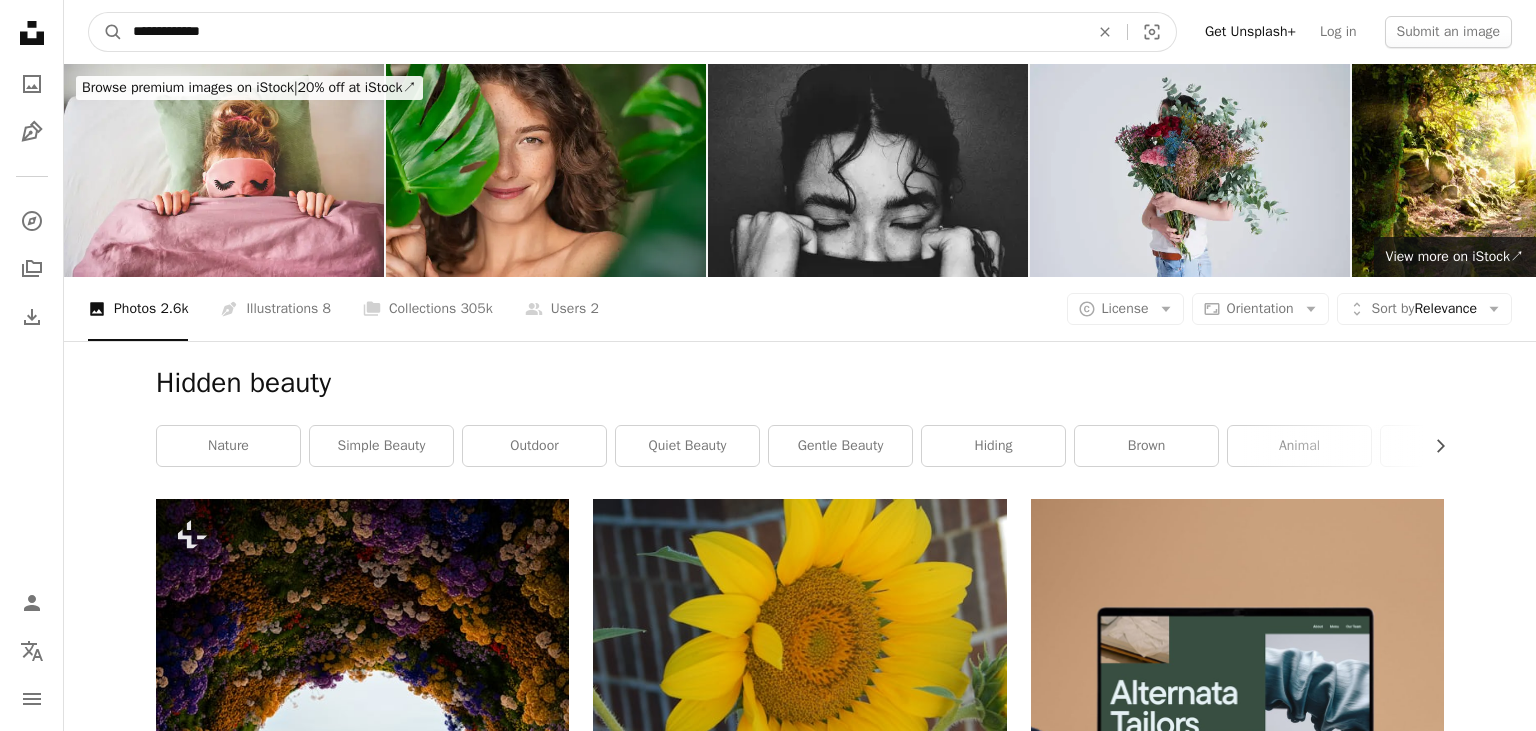 click on "**********" at bounding box center (603, 32) 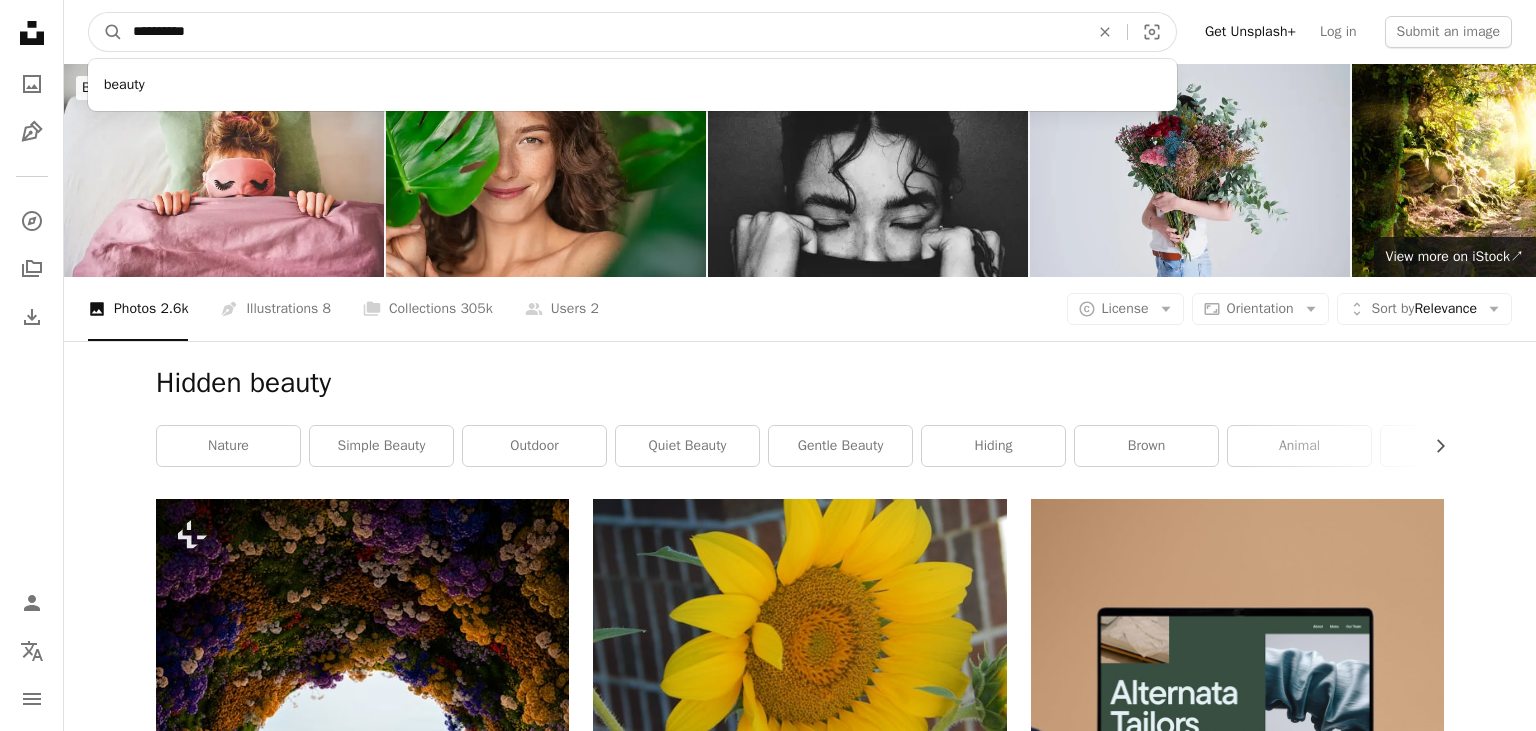 type on "**********" 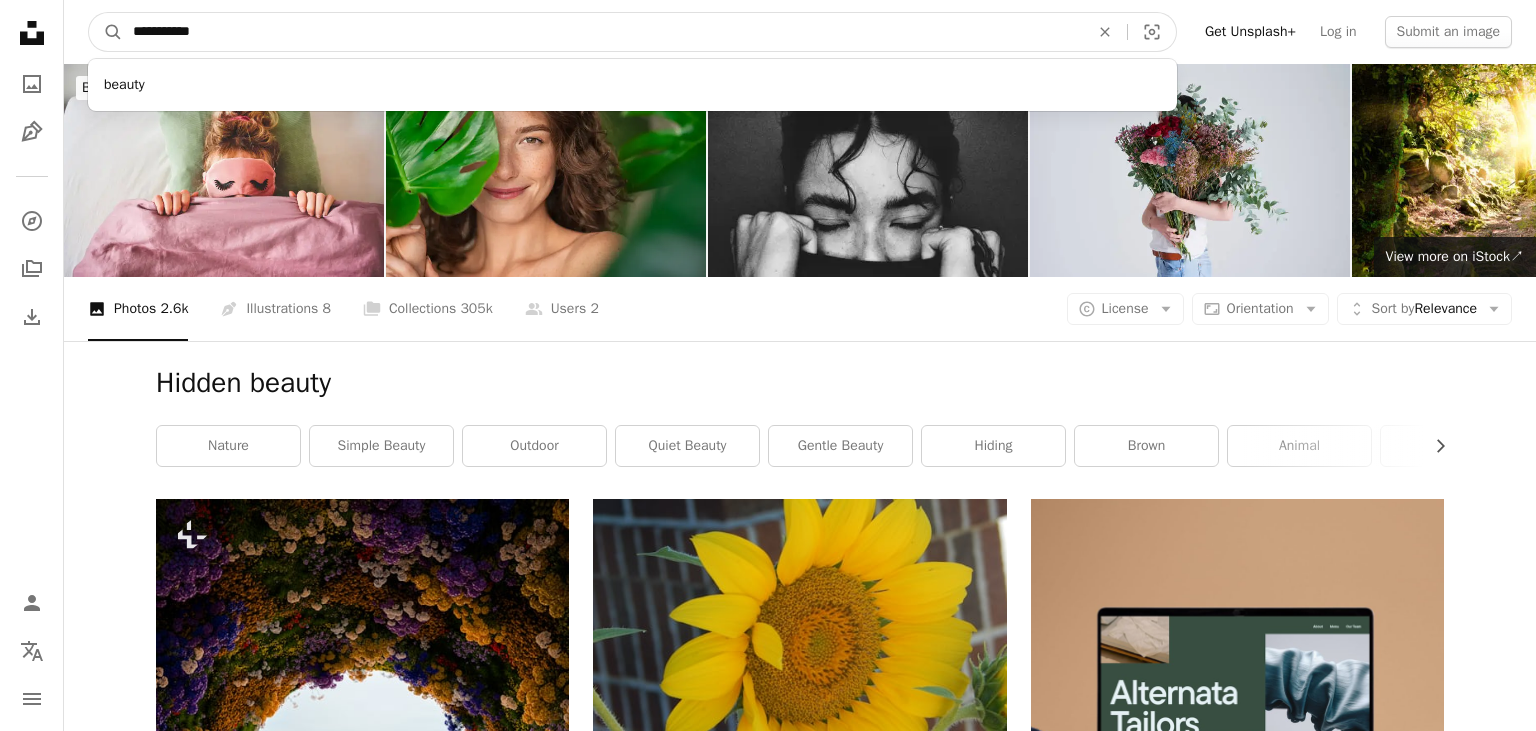 click on "A magnifying glass" at bounding box center [106, 32] 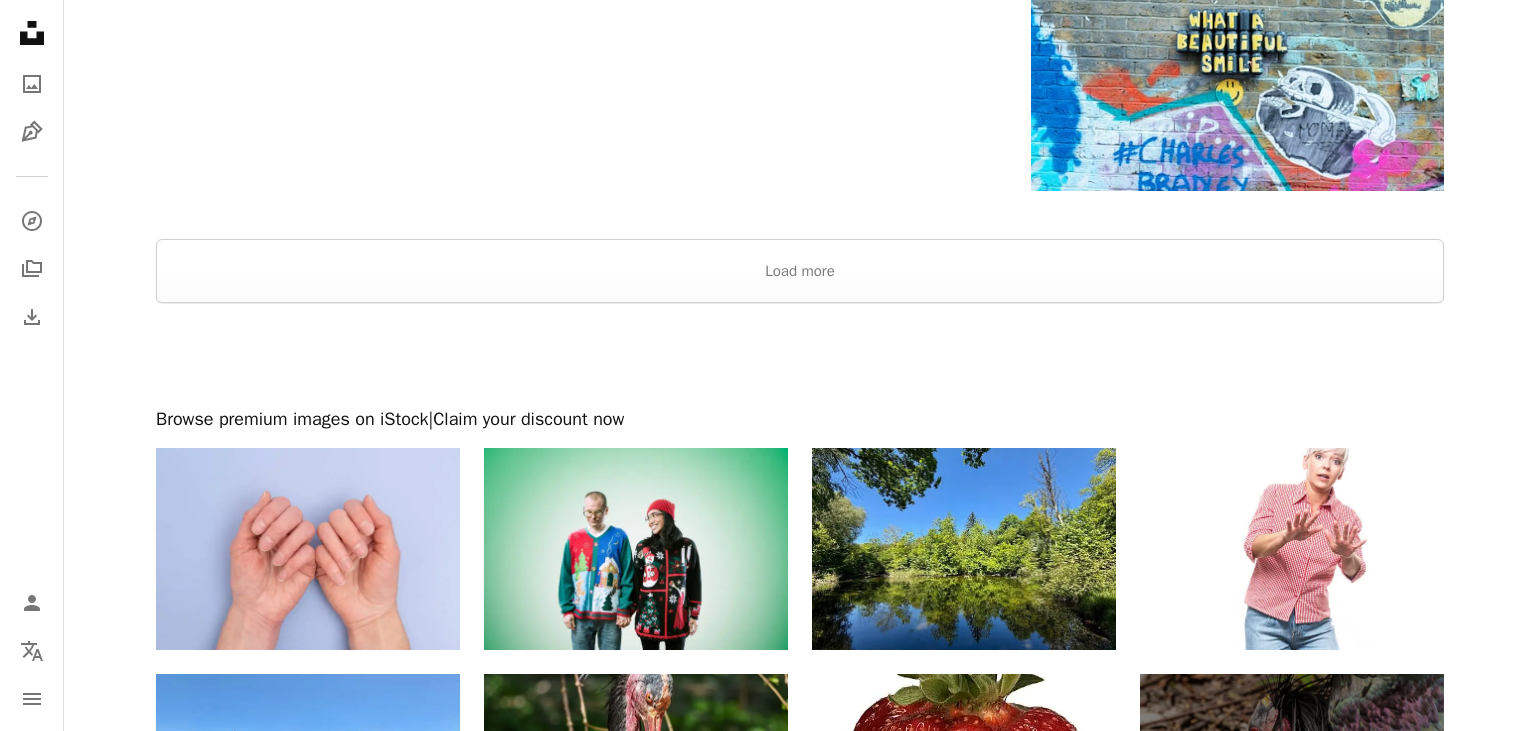 scroll, scrollTop: 3967, scrollLeft: 0, axis: vertical 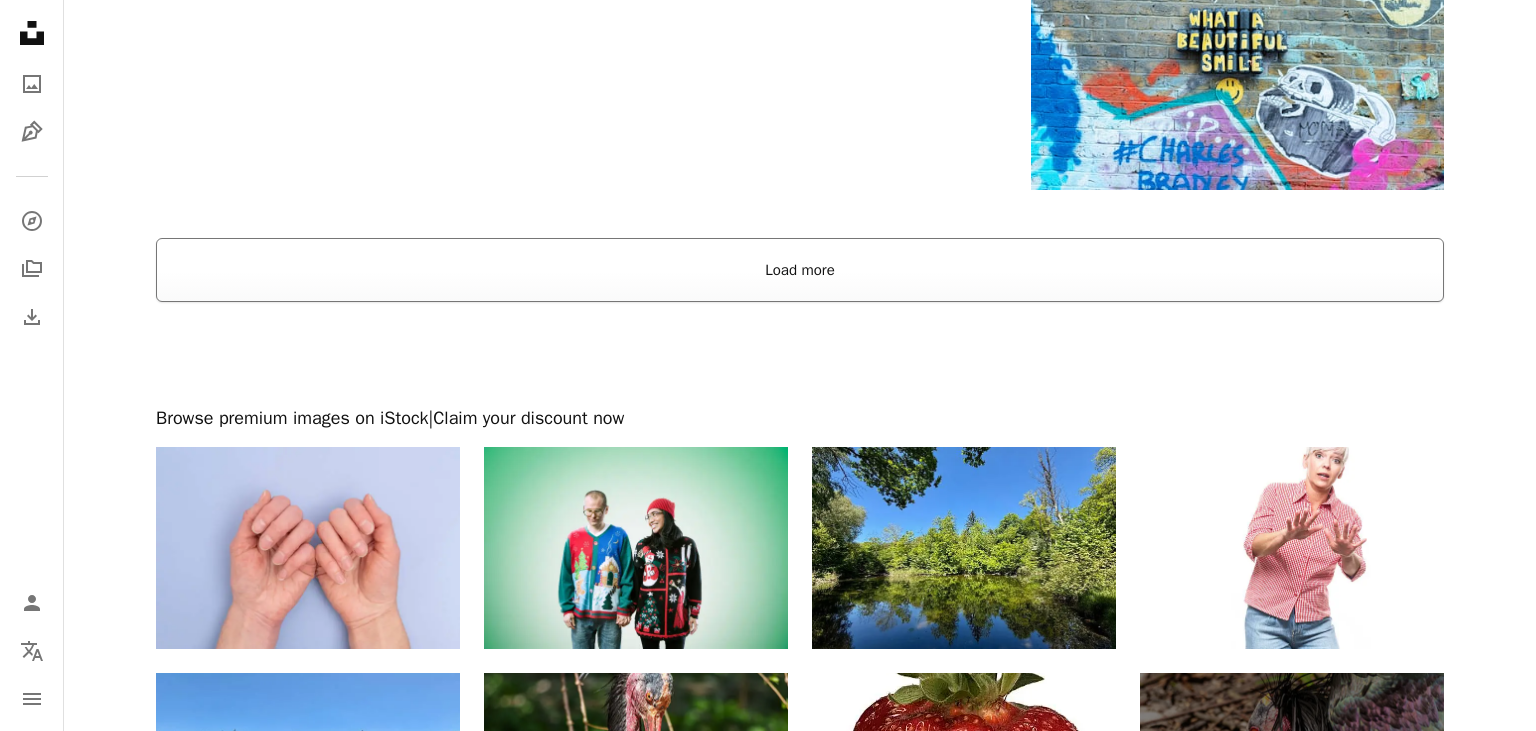 click on "Load more" at bounding box center [800, 270] 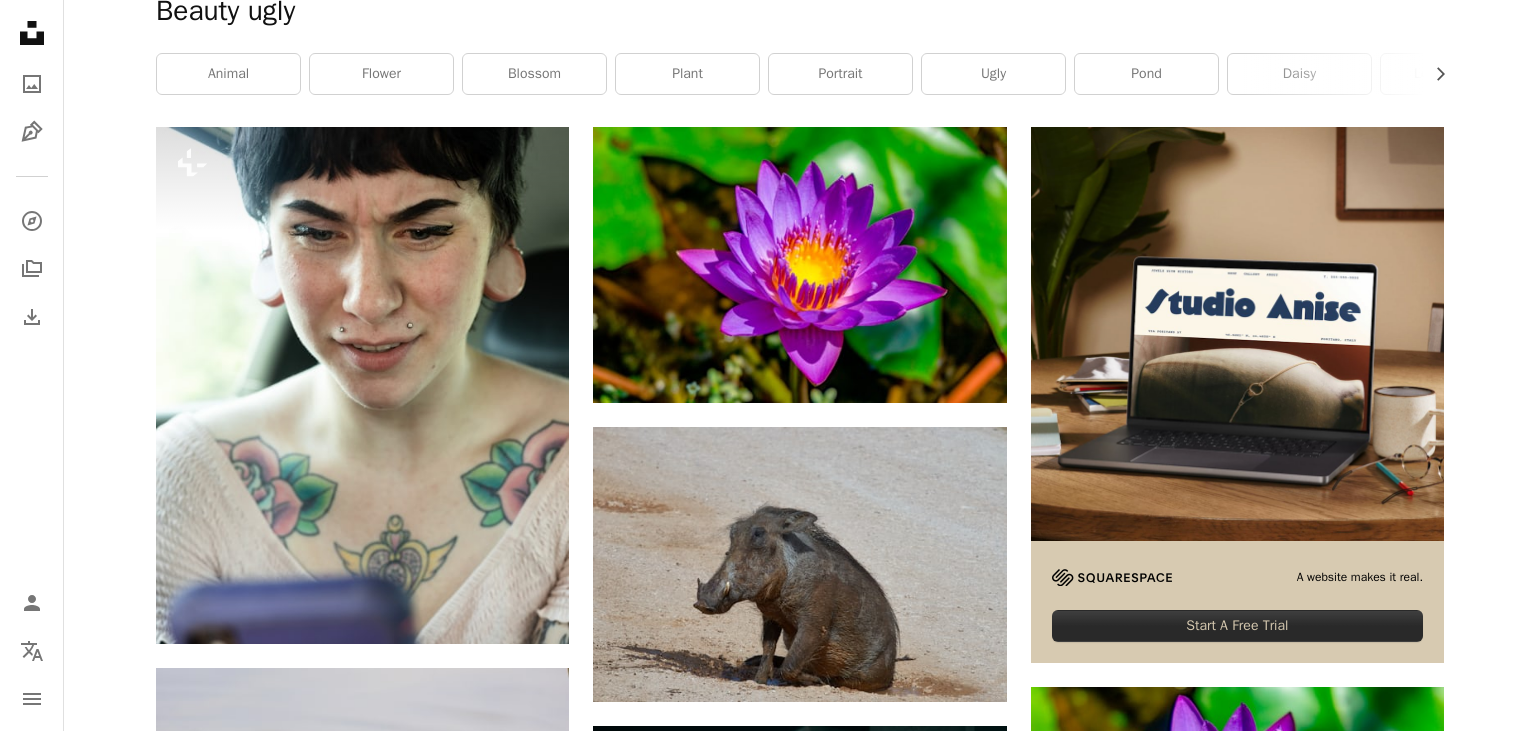 scroll, scrollTop: 0, scrollLeft: 0, axis: both 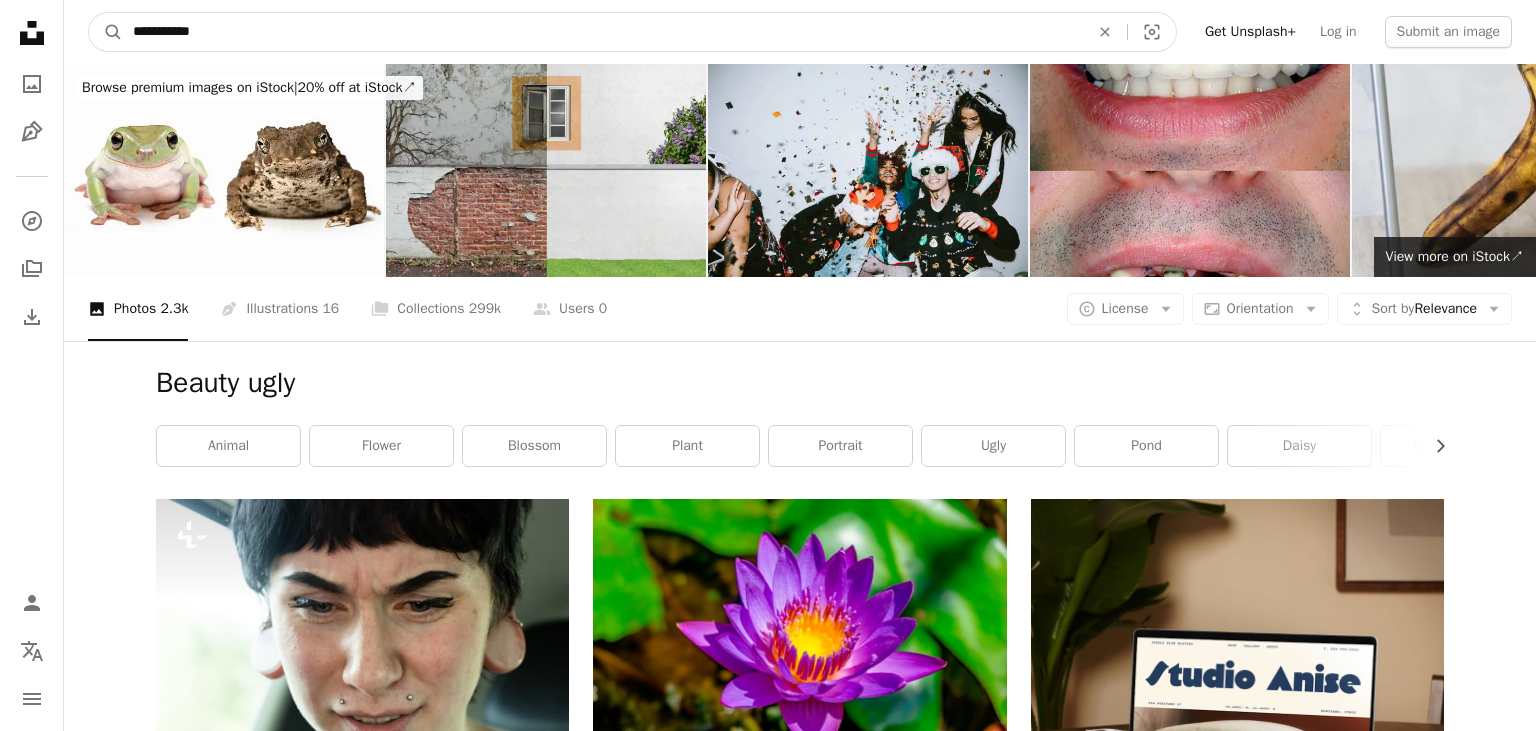 click on "**********" at bounding box center [603, 32] 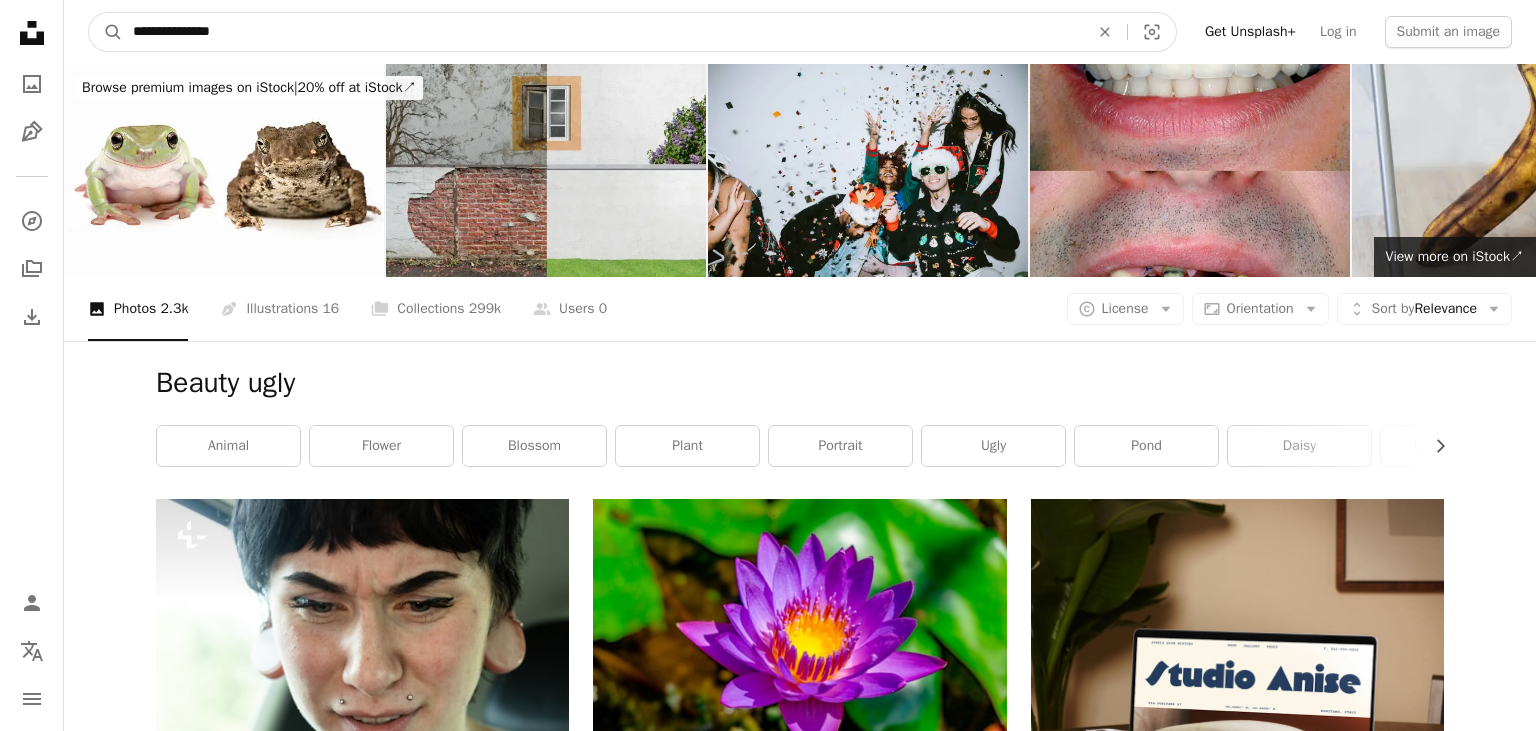 type on "**********" 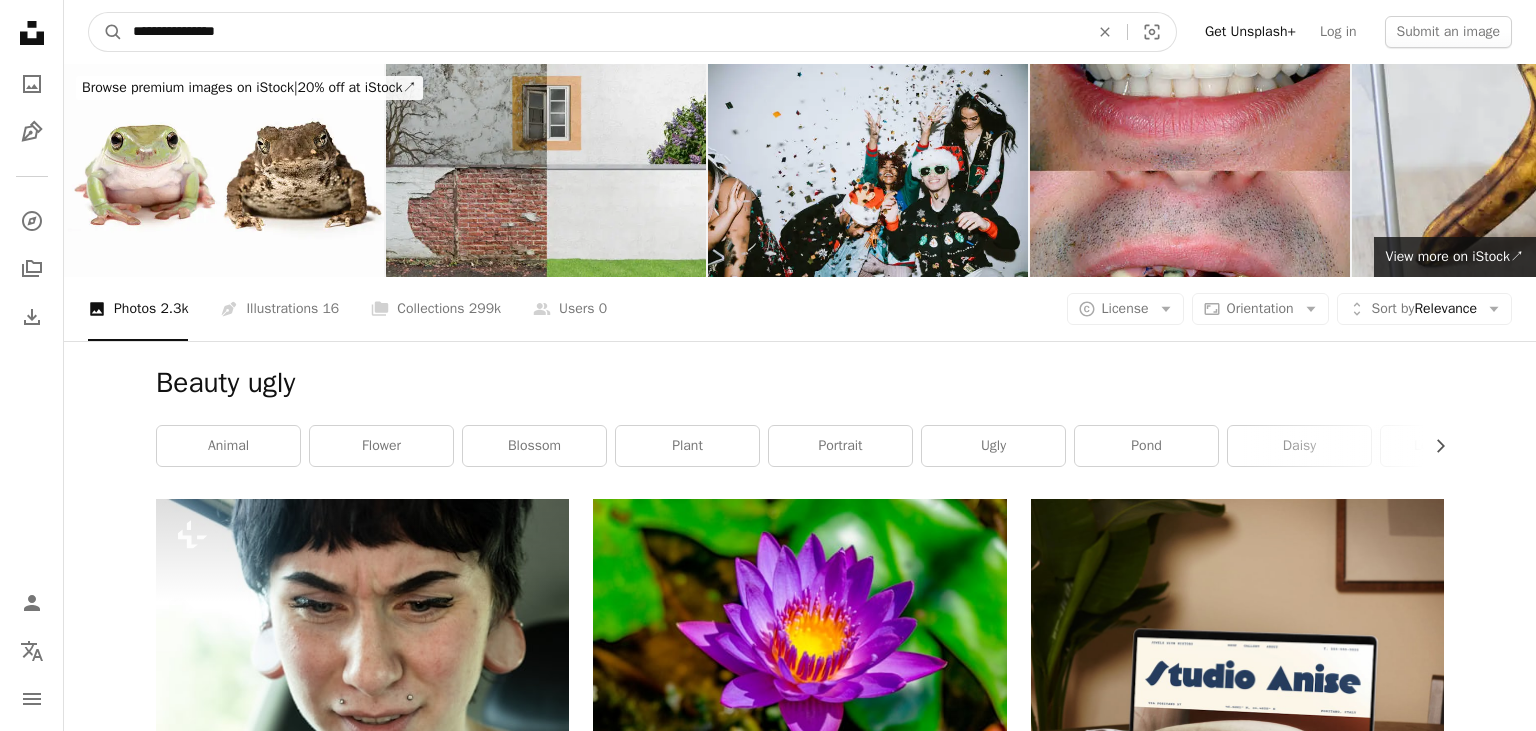 click on "A magnifying glass" at bounding box center [106, 32] 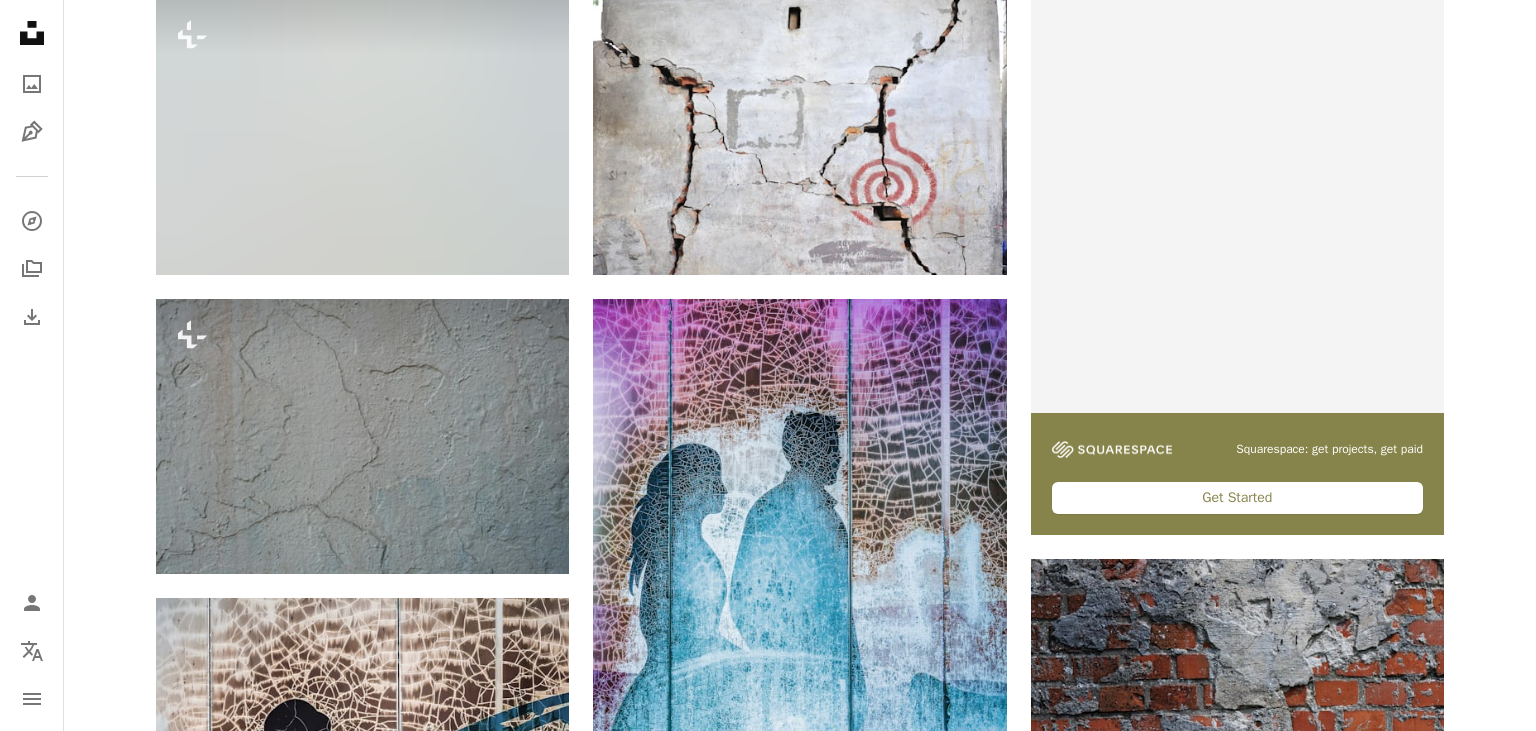 scroll, scrollTop: 503, scrollLeft: 0, axis: vertical 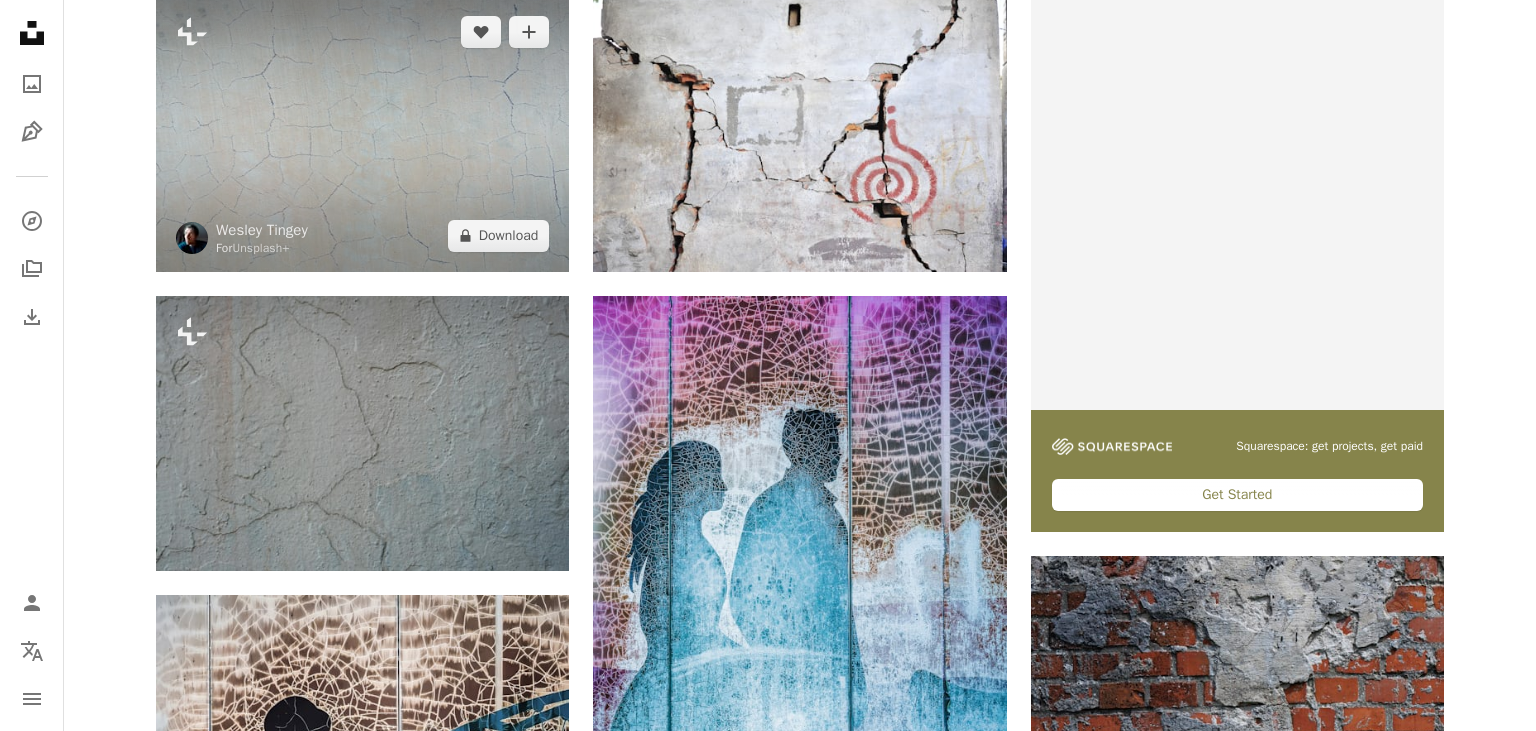 click at bounding box center [362, 133] 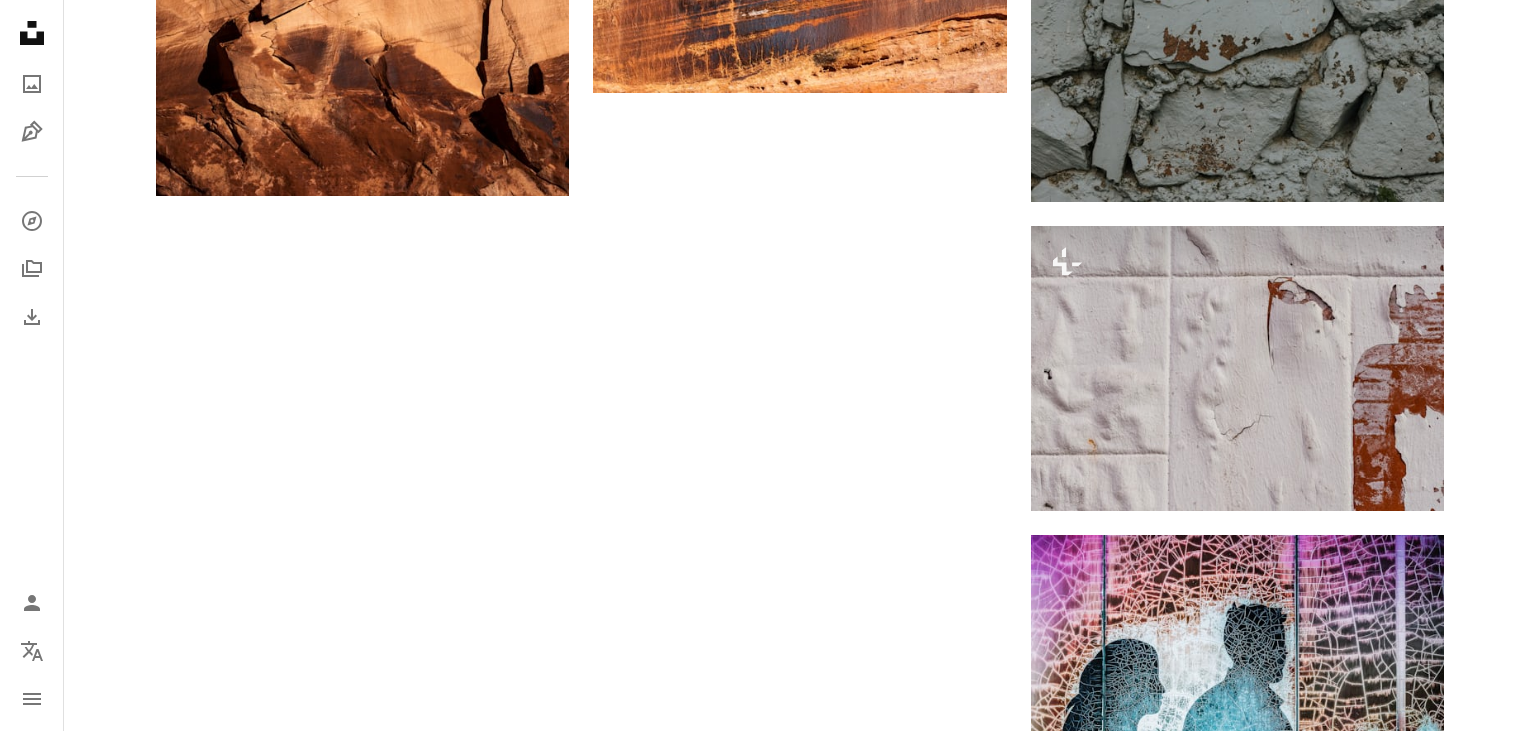 scroll, scrollTop: 3414, scrollLeft: 0, axis: vertical 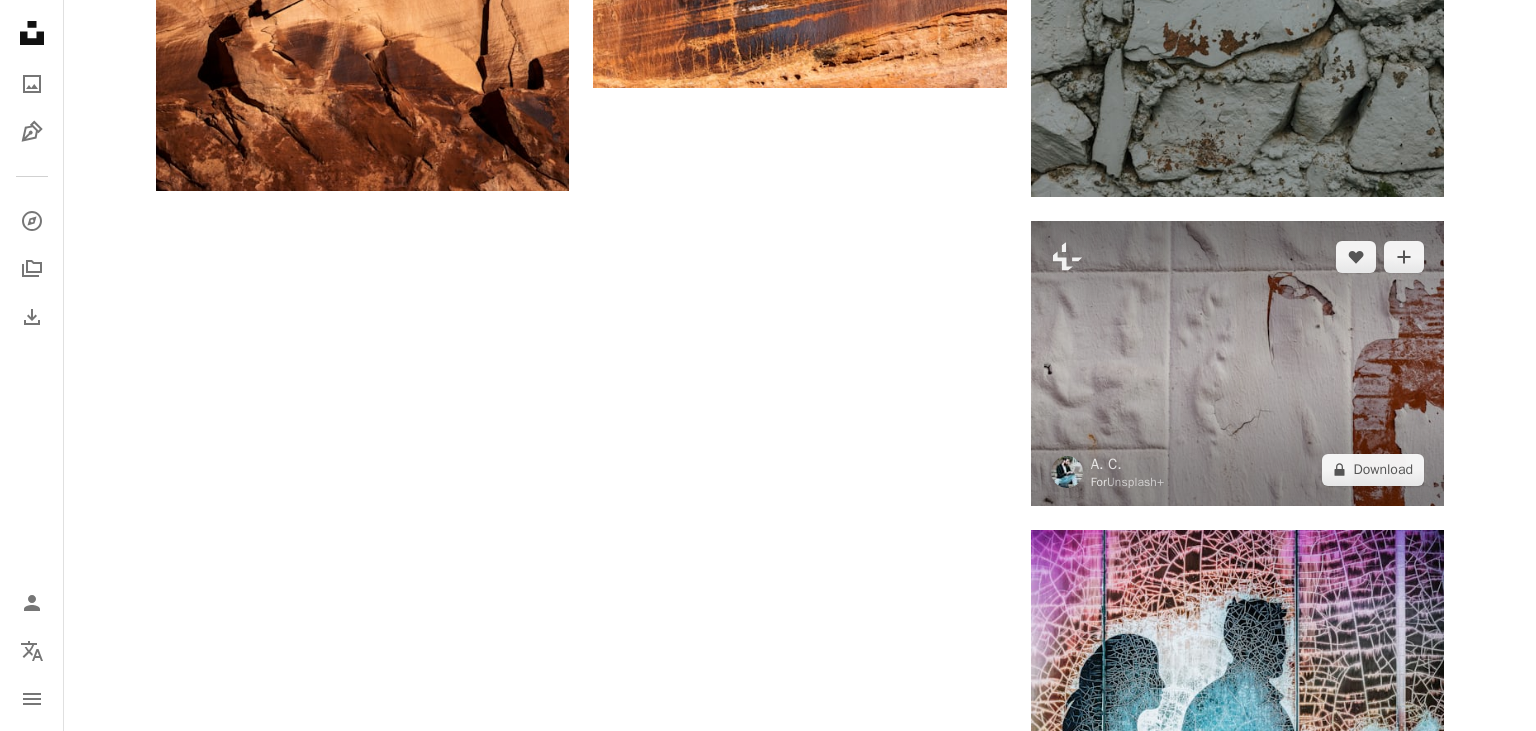 click at bounding box center [1237, 363] 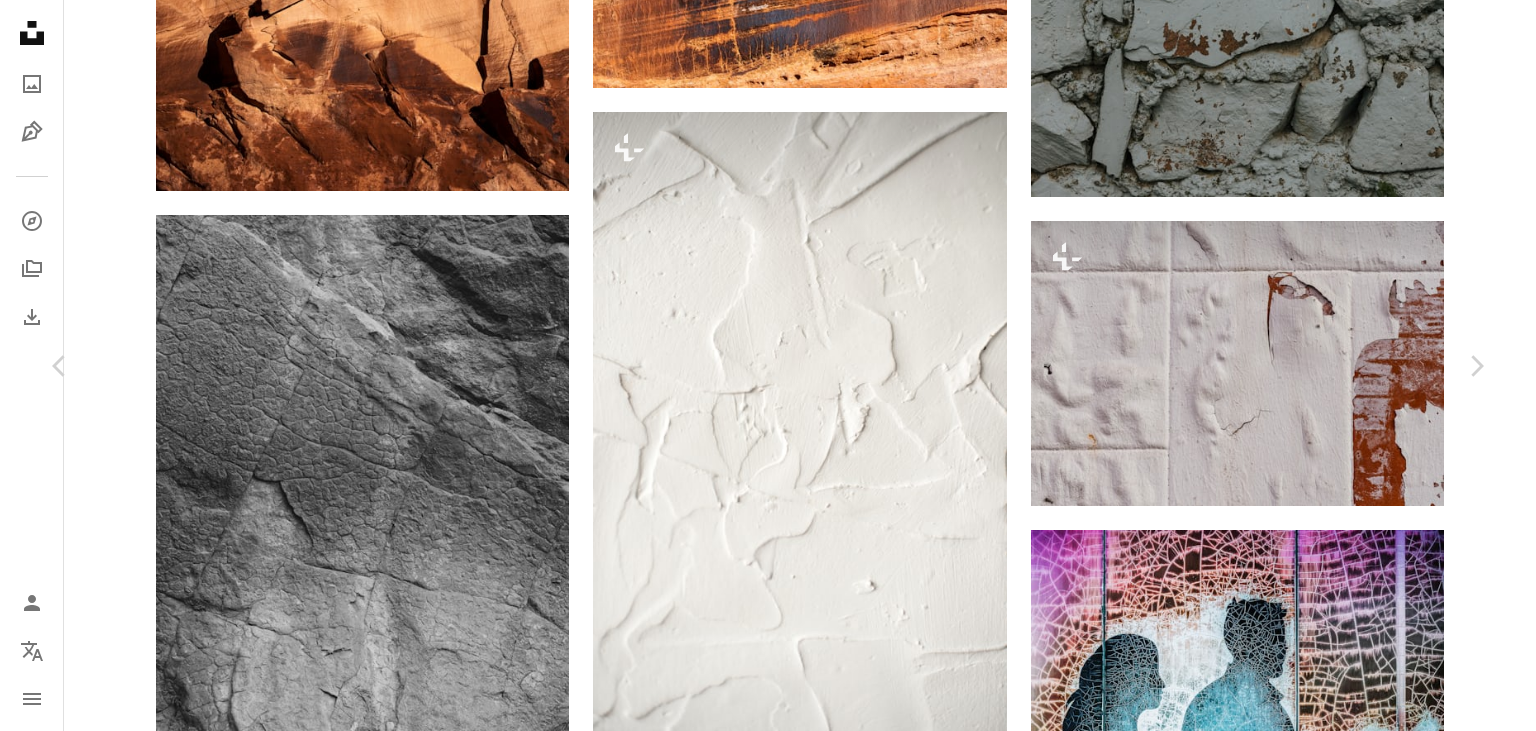 click on "A lock Download" at bounding box center (1325, 4866) 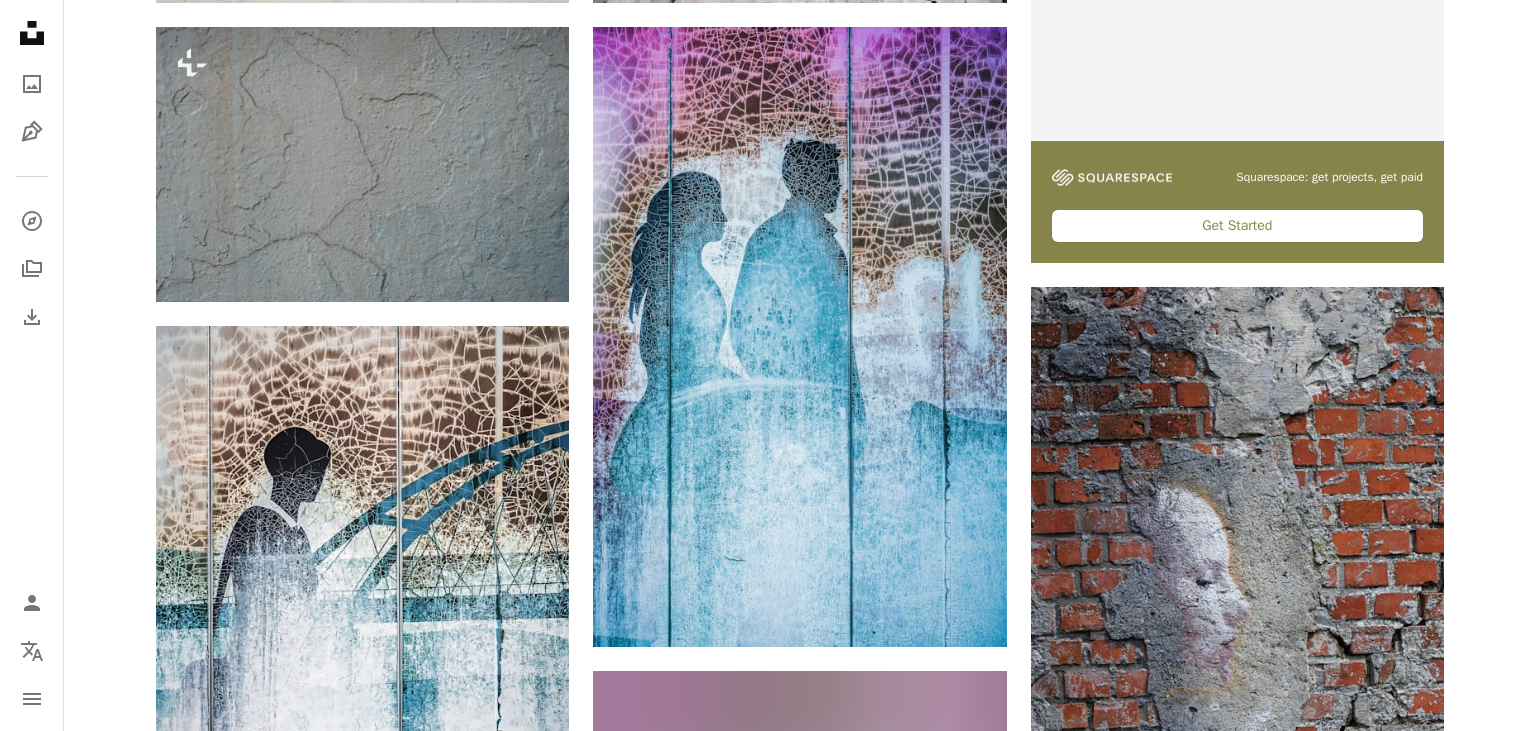 scroll, scrollTop: 0, scrollLeft: 0, axis: both 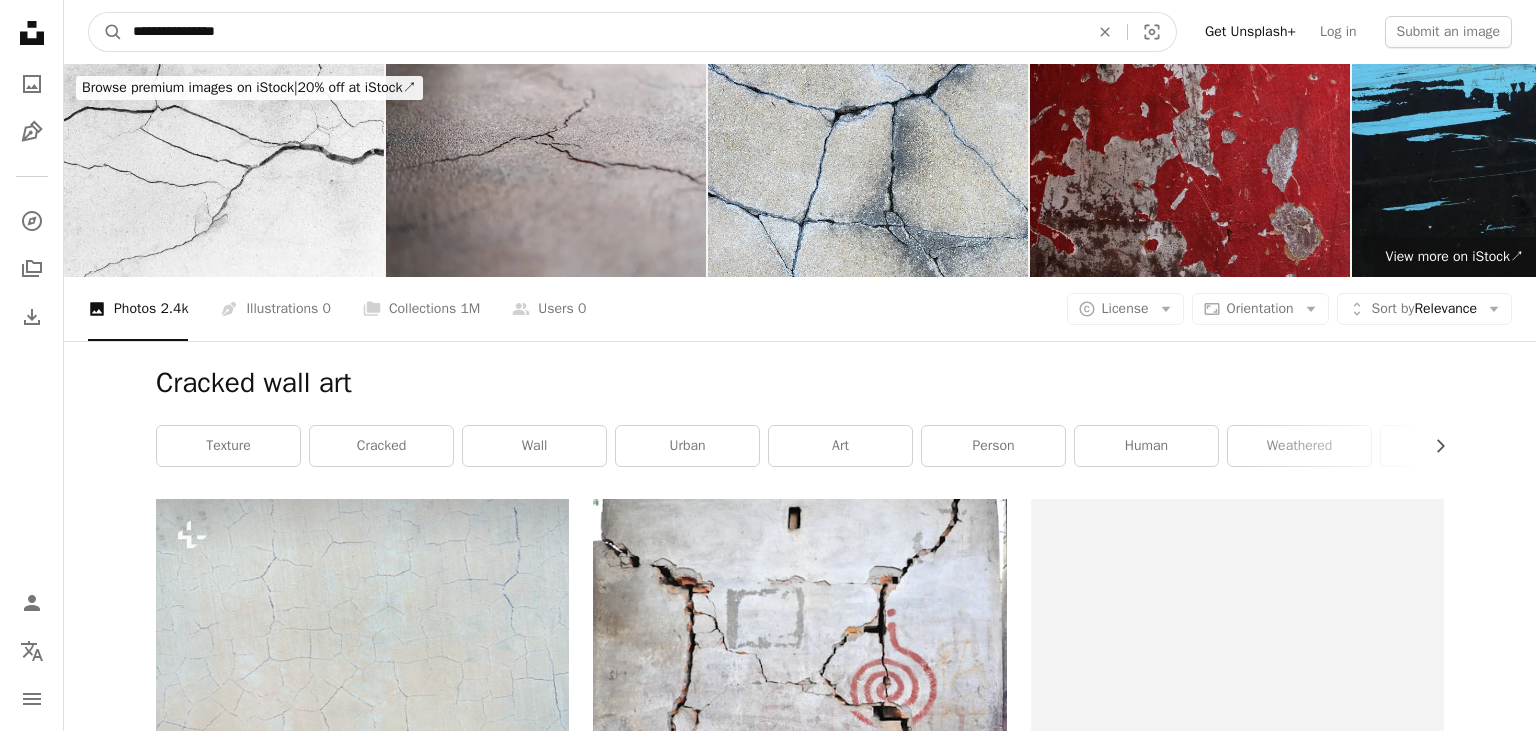 click on "**********" at bounding box center (603, 32) 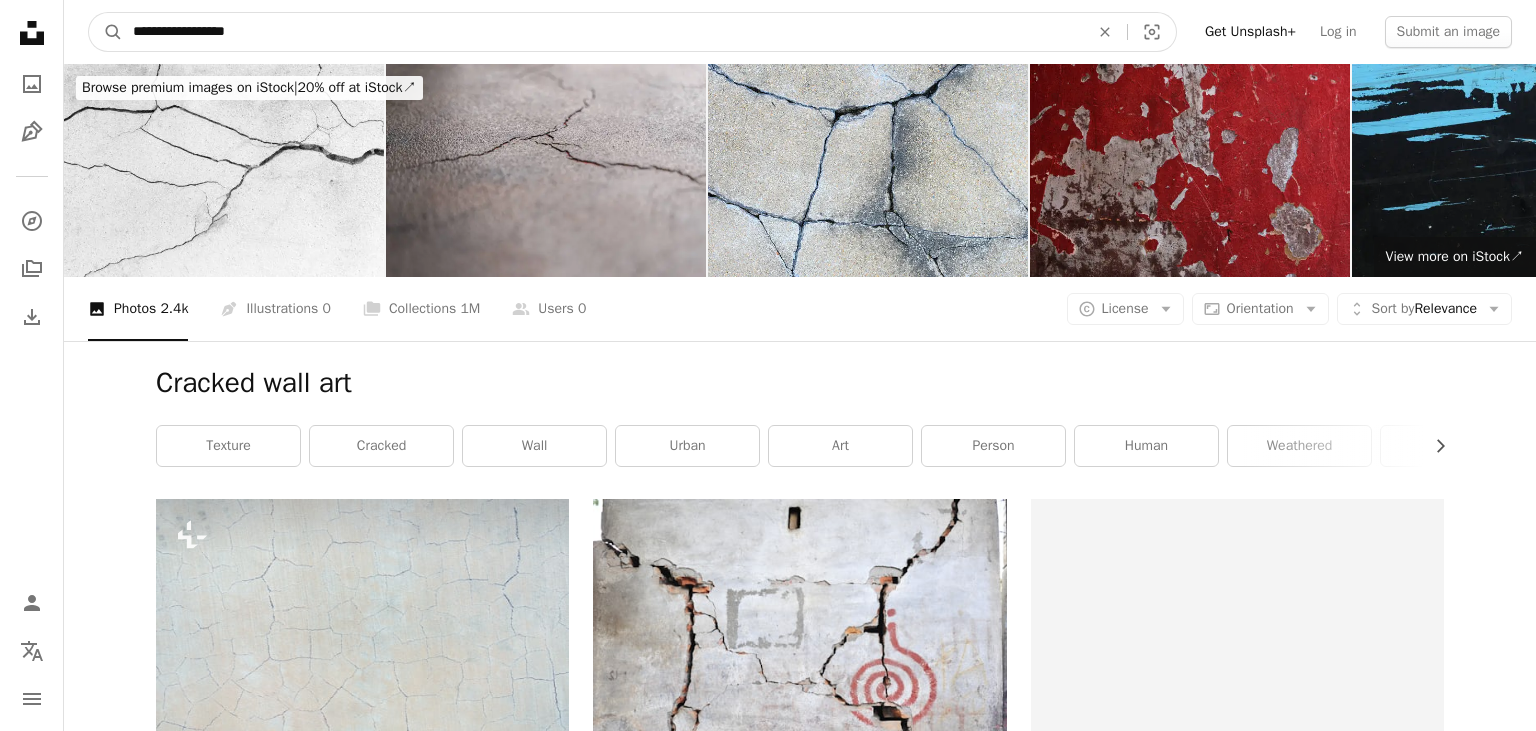 type on "**********" 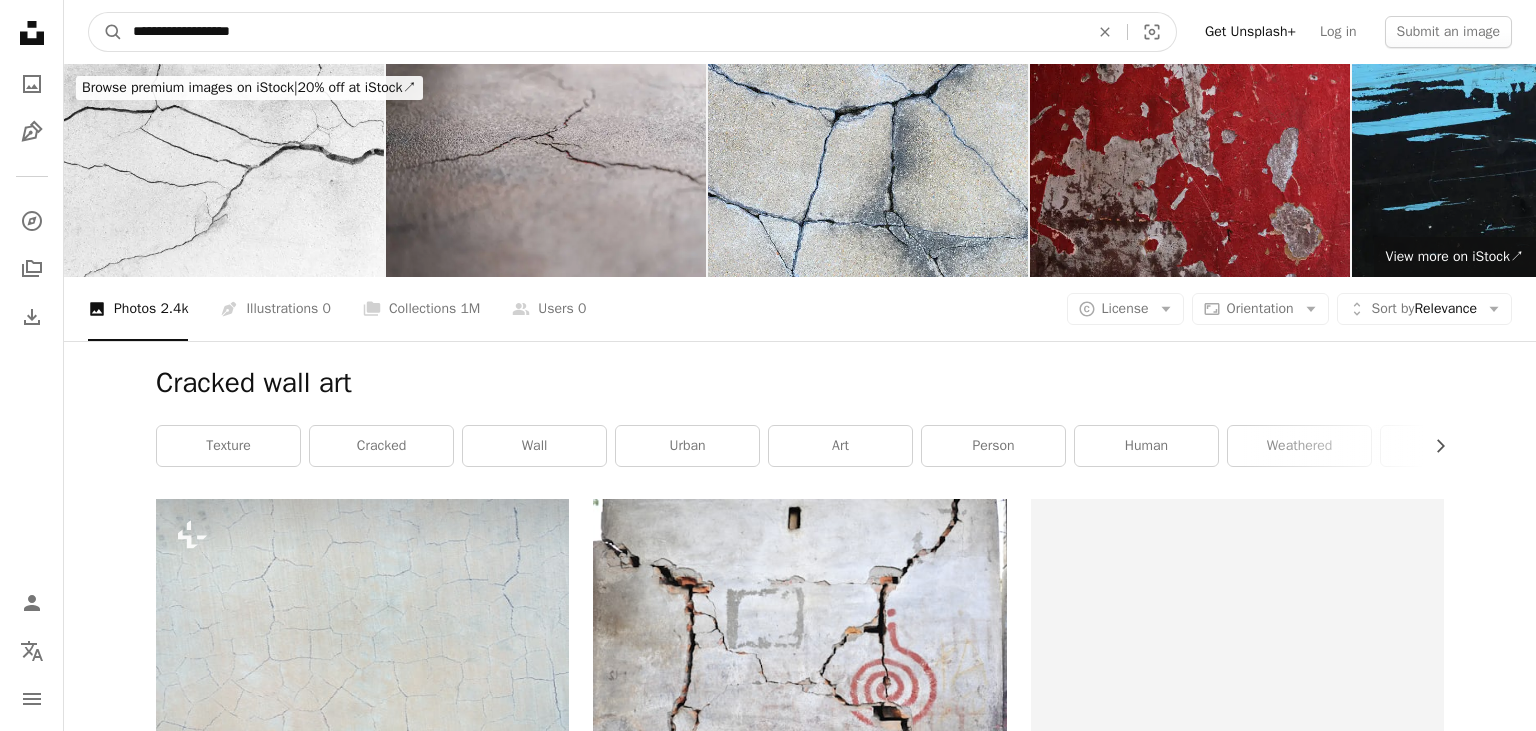 click on "A magnifying glass" at bounding box center [106, 32] 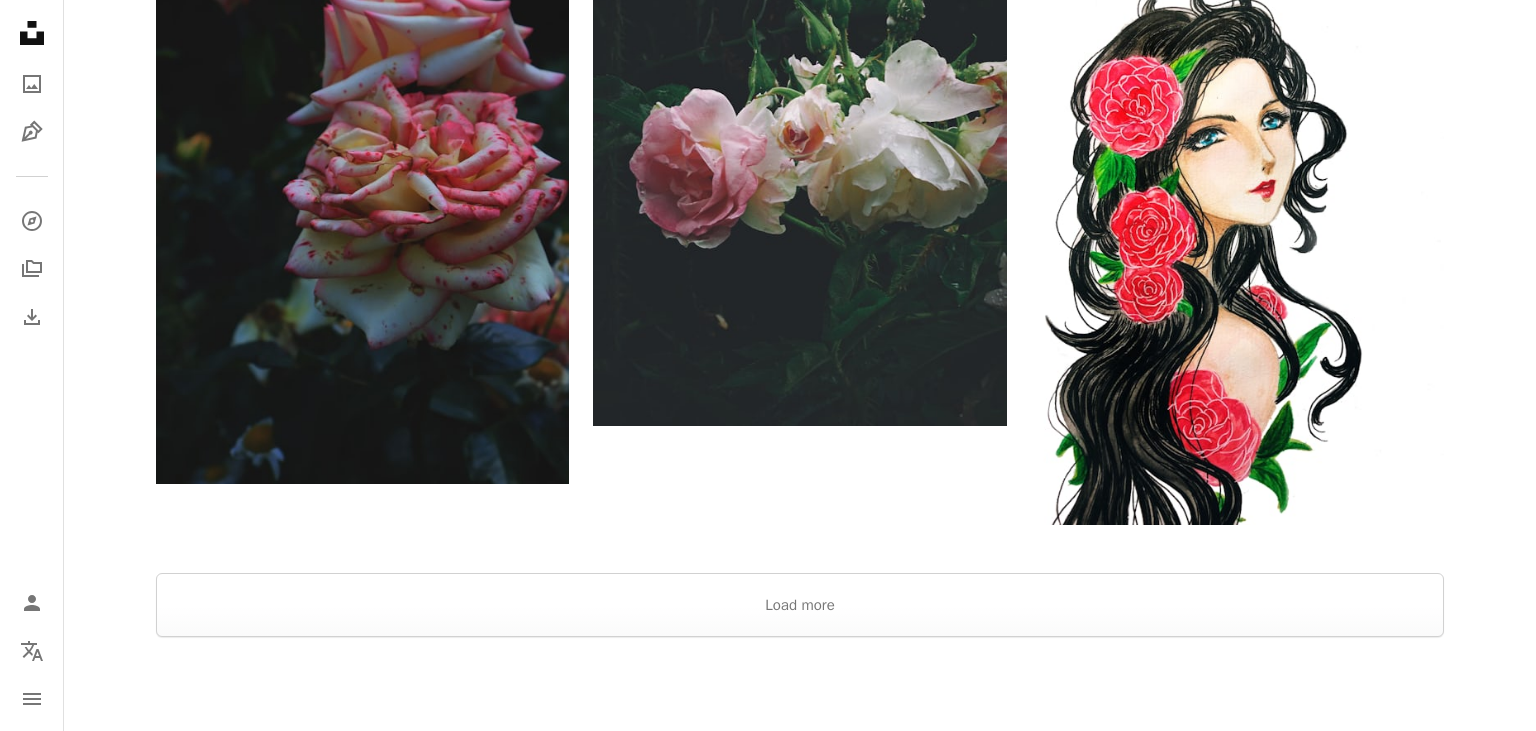 scroll, scrollTop: 3672, scrollLeft: 0, axis: vertical 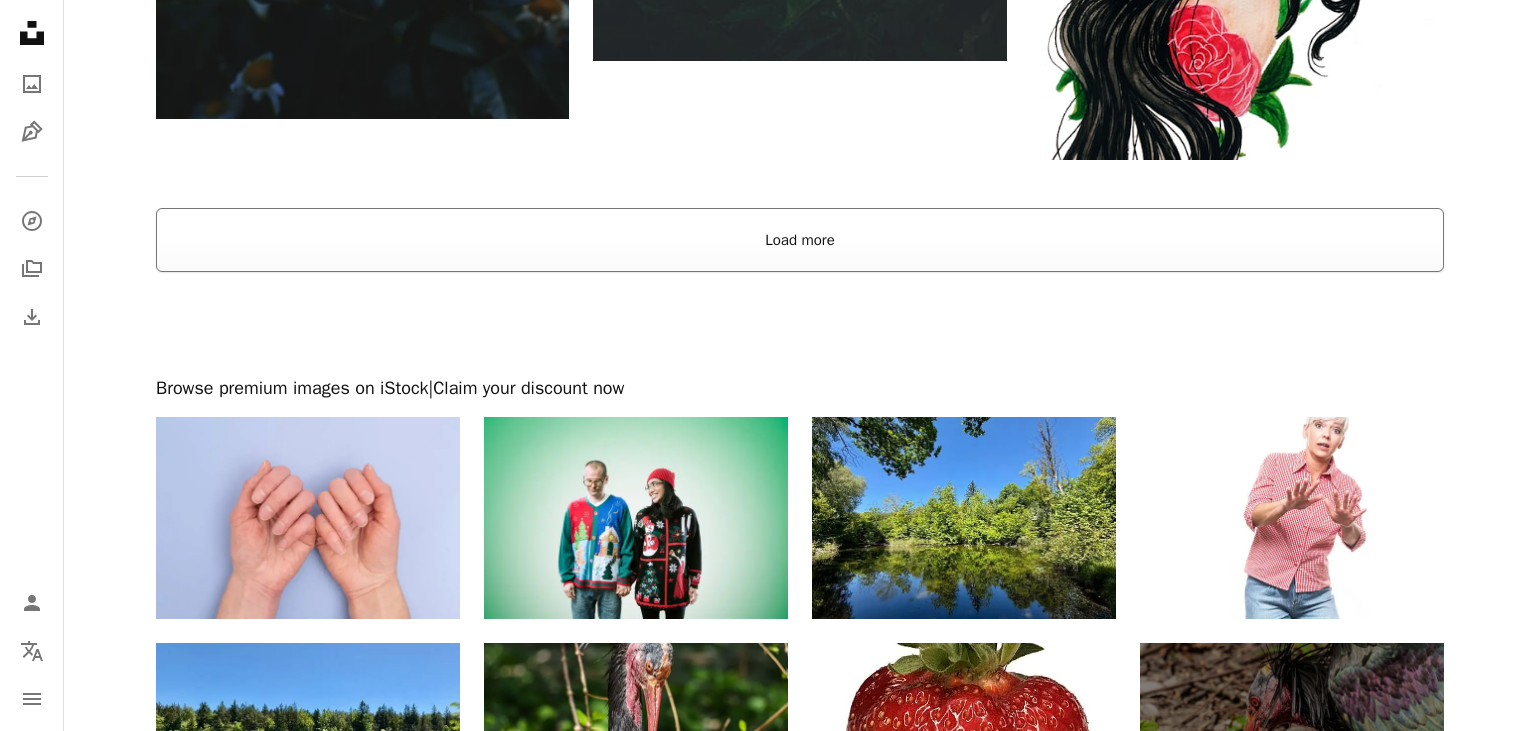 click on "Load more" at bounding box center (800, 240) 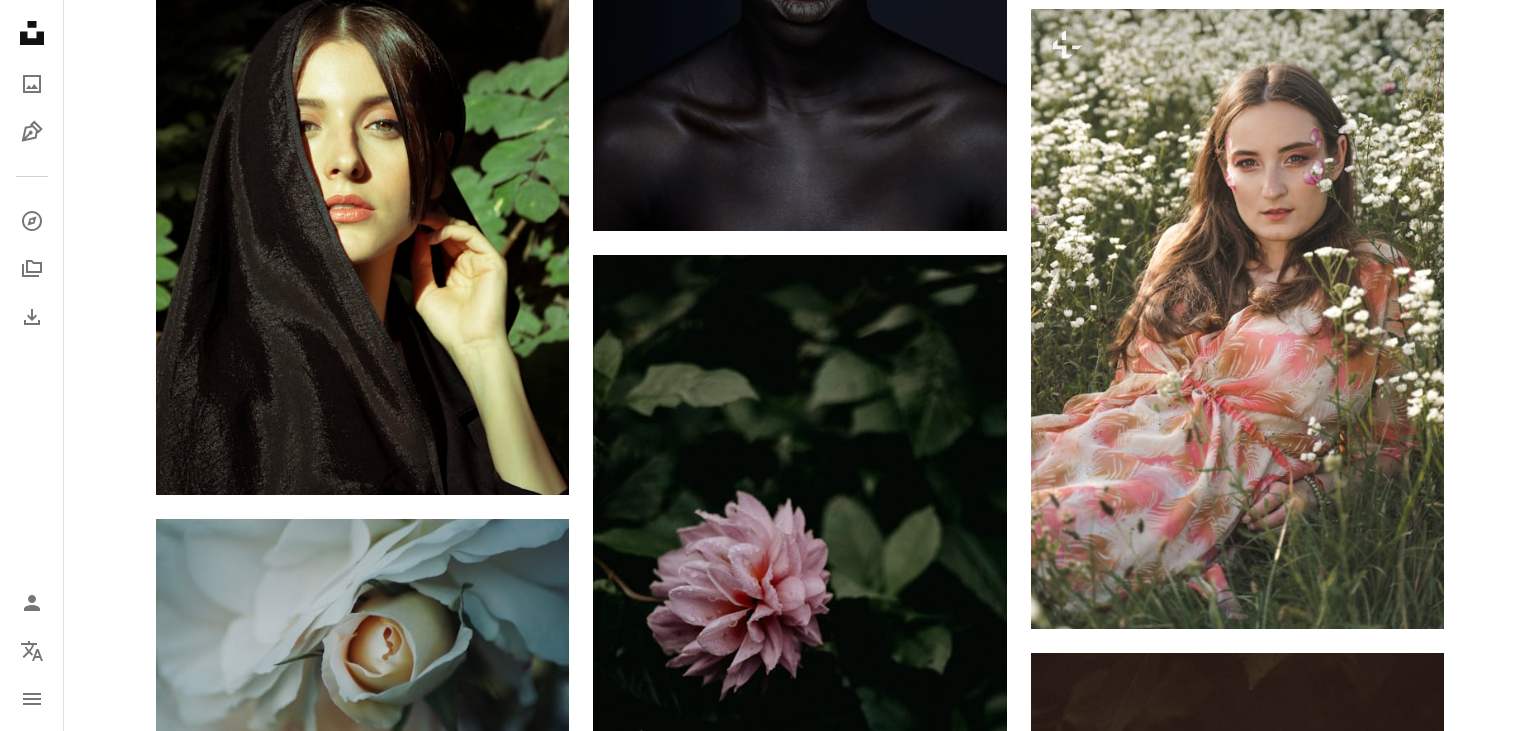 scroll, scrollTop: 14559, scrollLeft: 0, axis: vertical 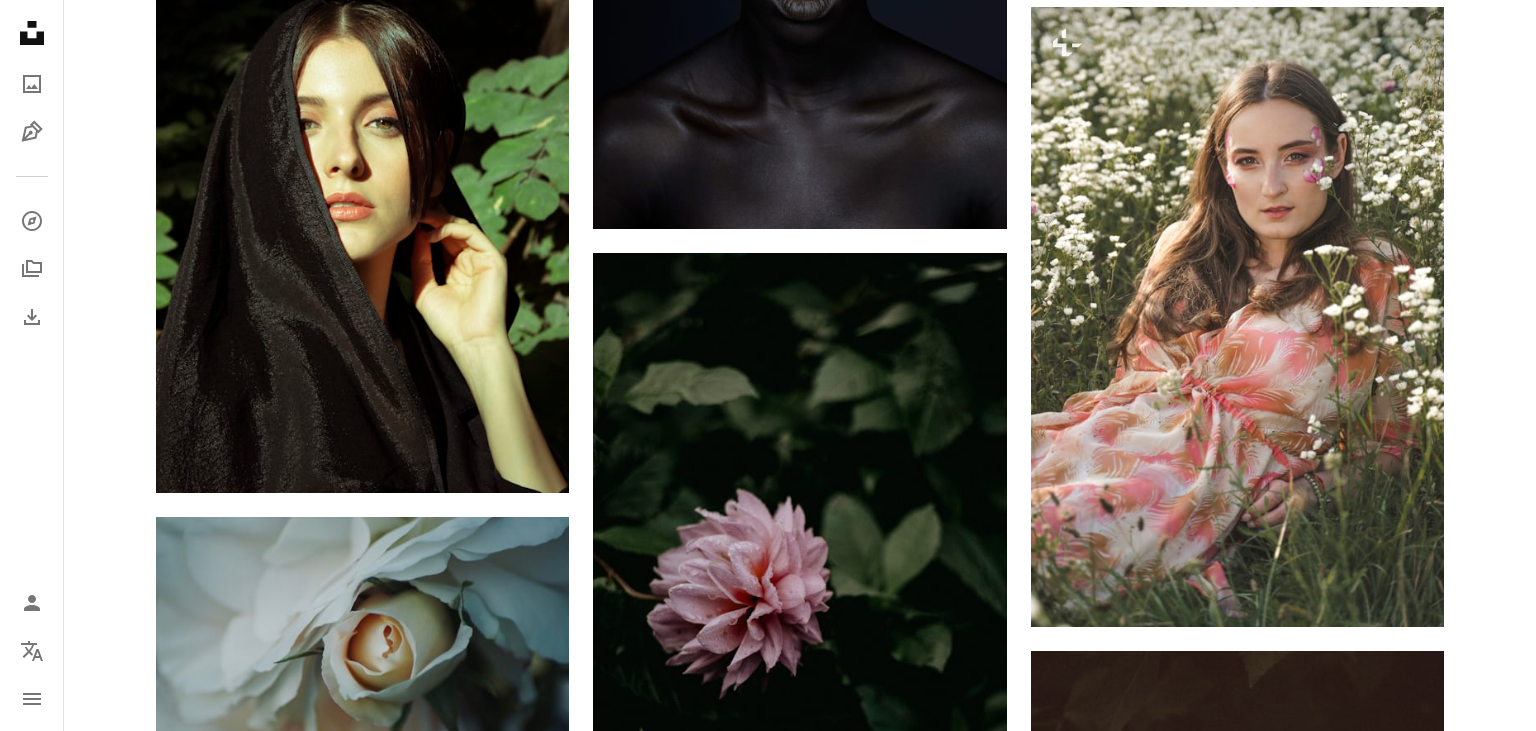 drag, startPoint x: 579, startPoint y: 237, endPoint x: 624, endPoint y: 232, distance: 45.276924 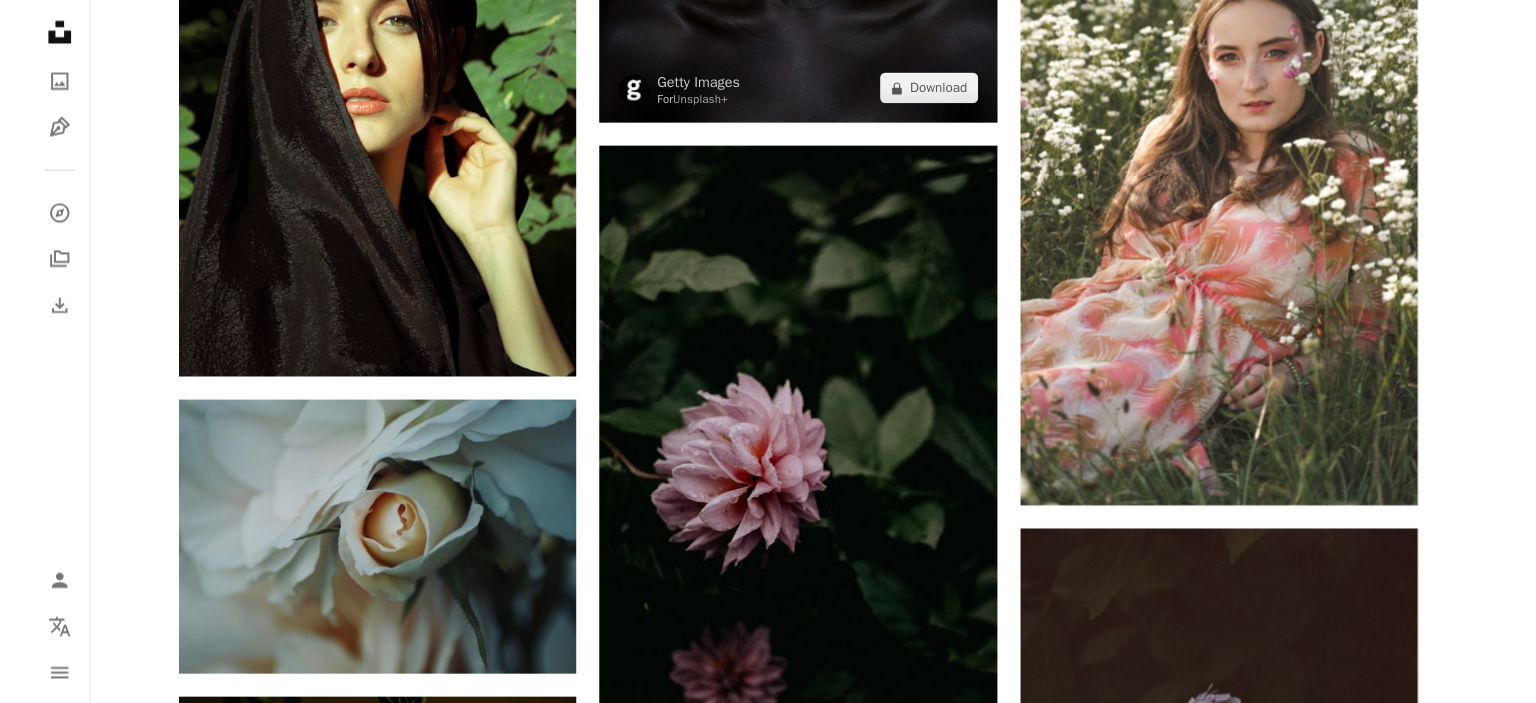 scroll, scrollTop: 14710, scrollLeft: 0, axis: vertical 